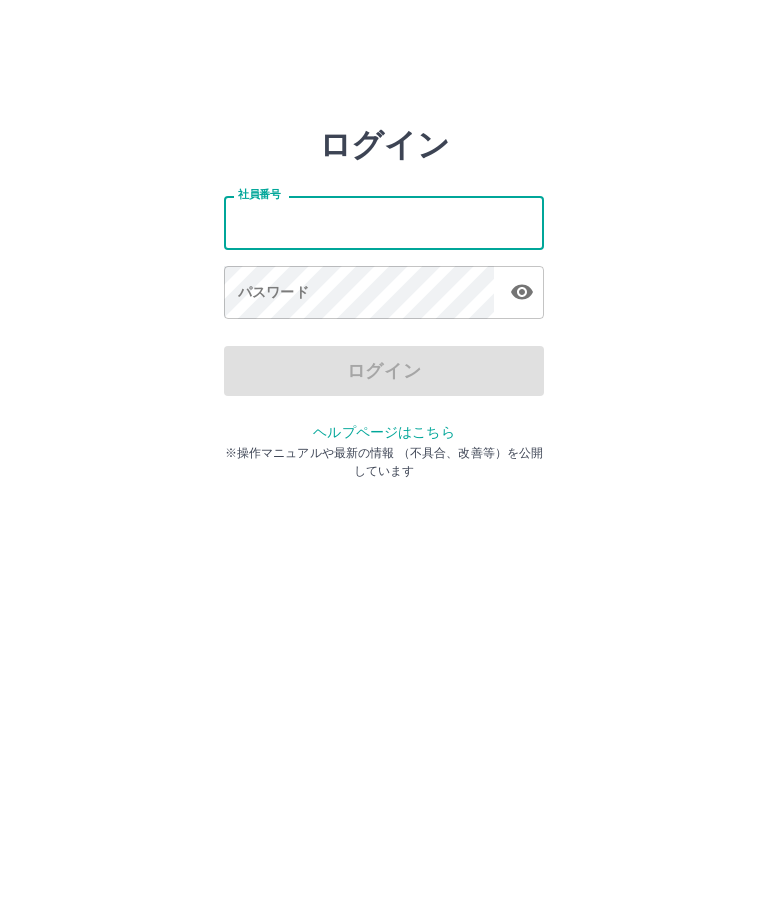 scroll, scrollTop: 0, scrollLeft: 0, axis: both 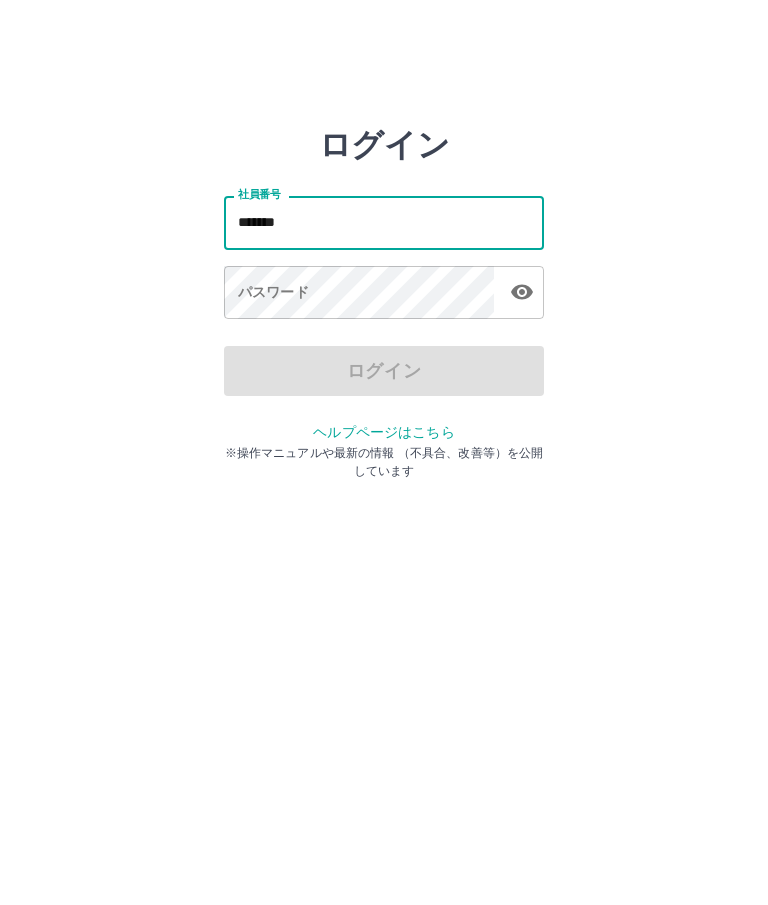 type on "*******" 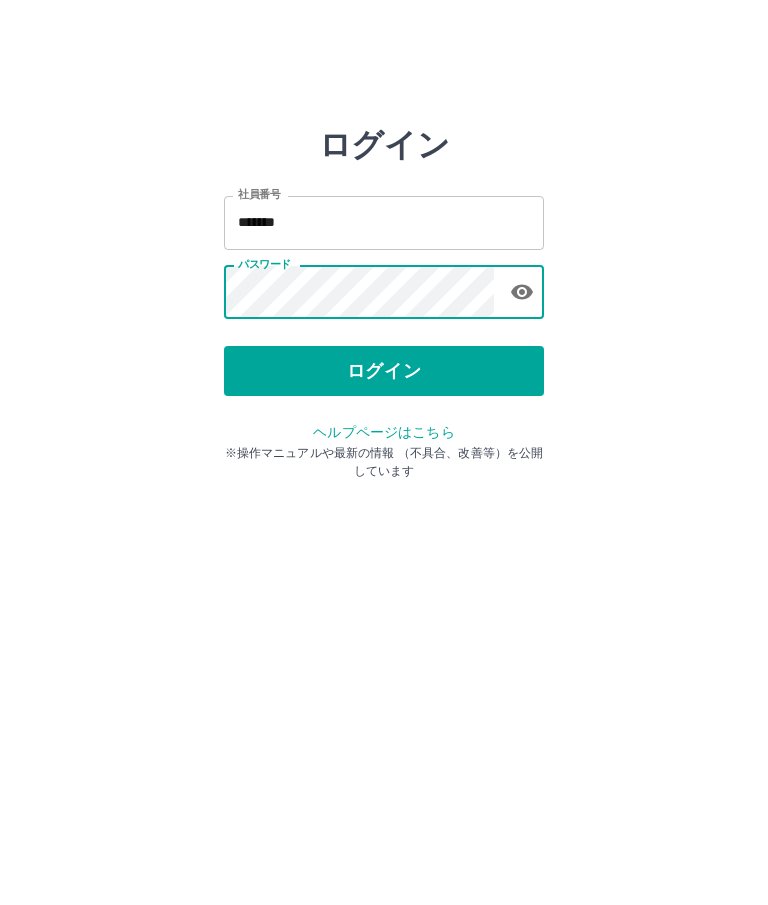 click on "ログイン" at bounding box center [384, 371] 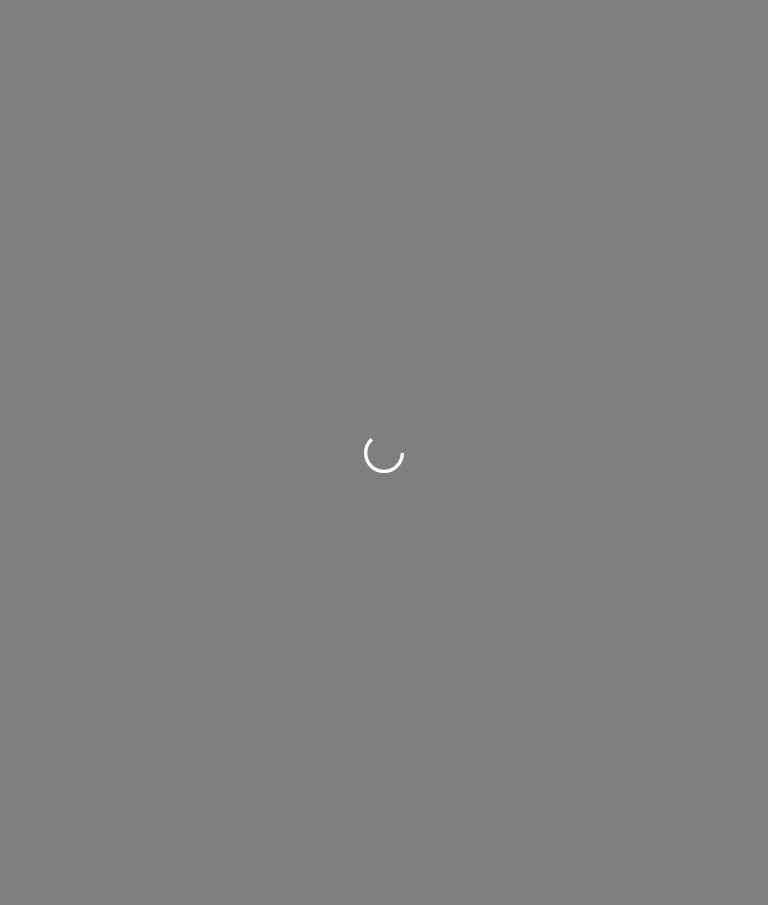 scroll, scrollTop: 0, scrollLeft: 0, axis: both 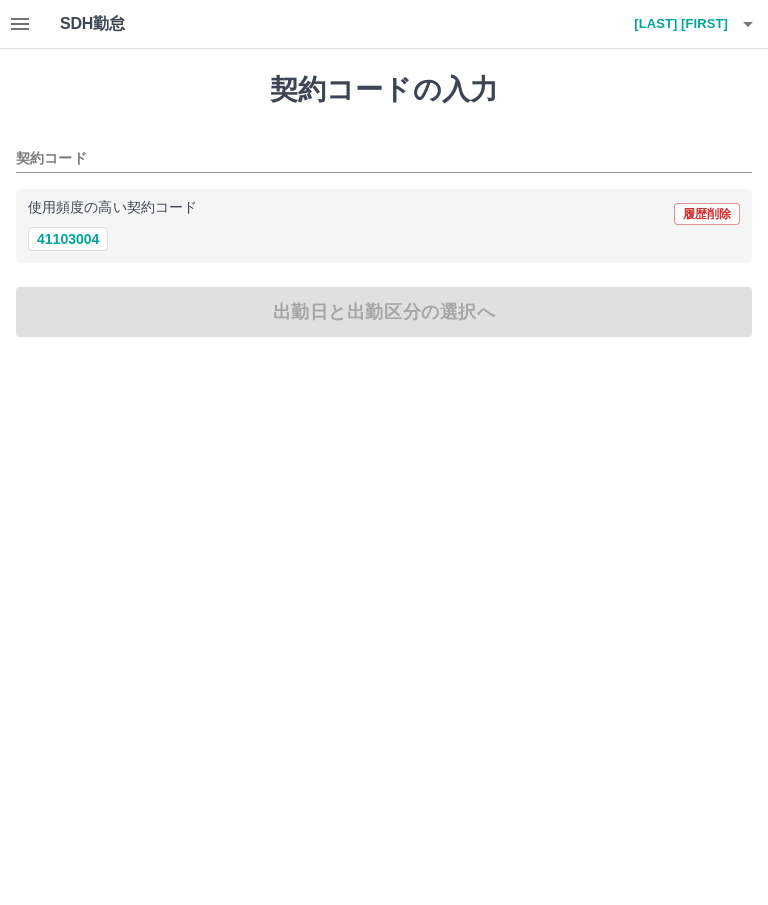 click on "41103004" at bounding box center (68, 239) 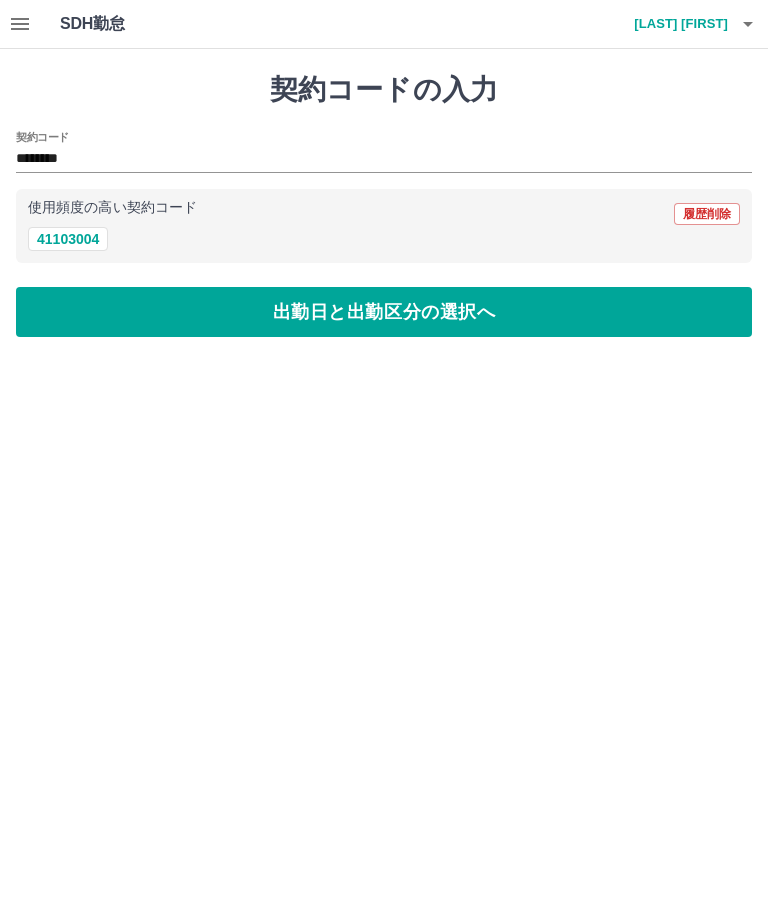 click on "出勤日と出勤区分の選択へ" at bounding box center (384, 312) 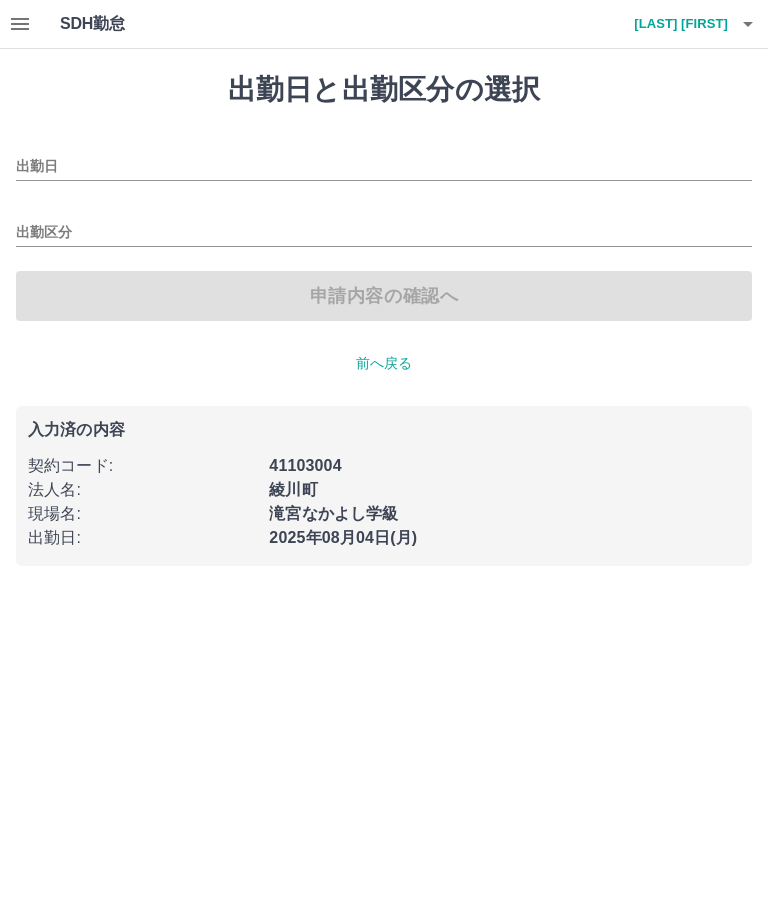 type on "**********" 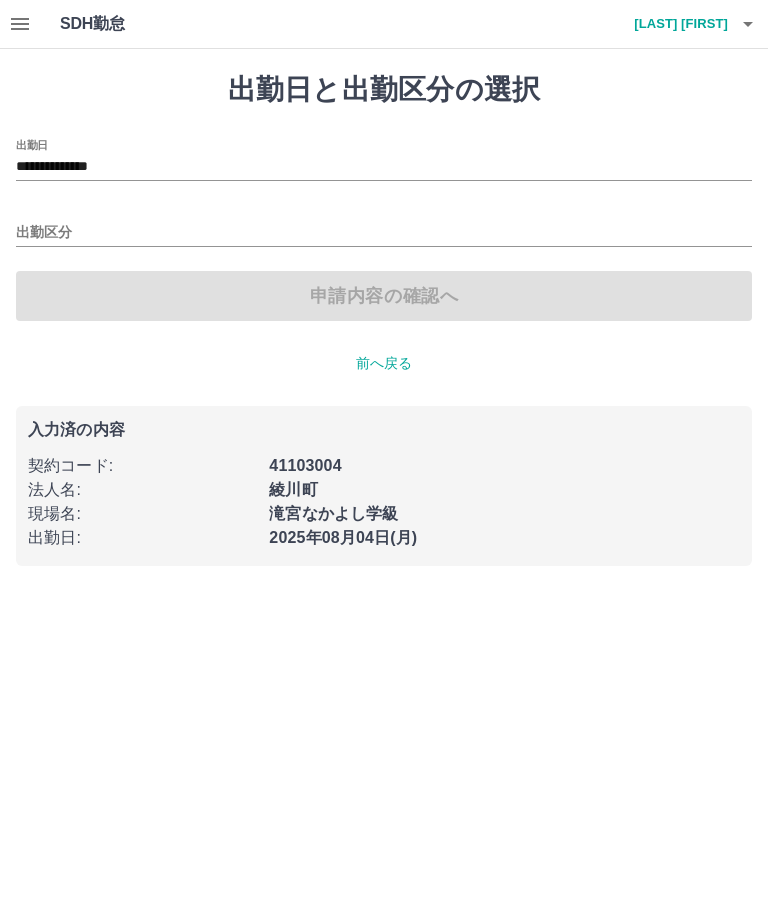 click on "出勤区分" at bounding box center [384, 233] 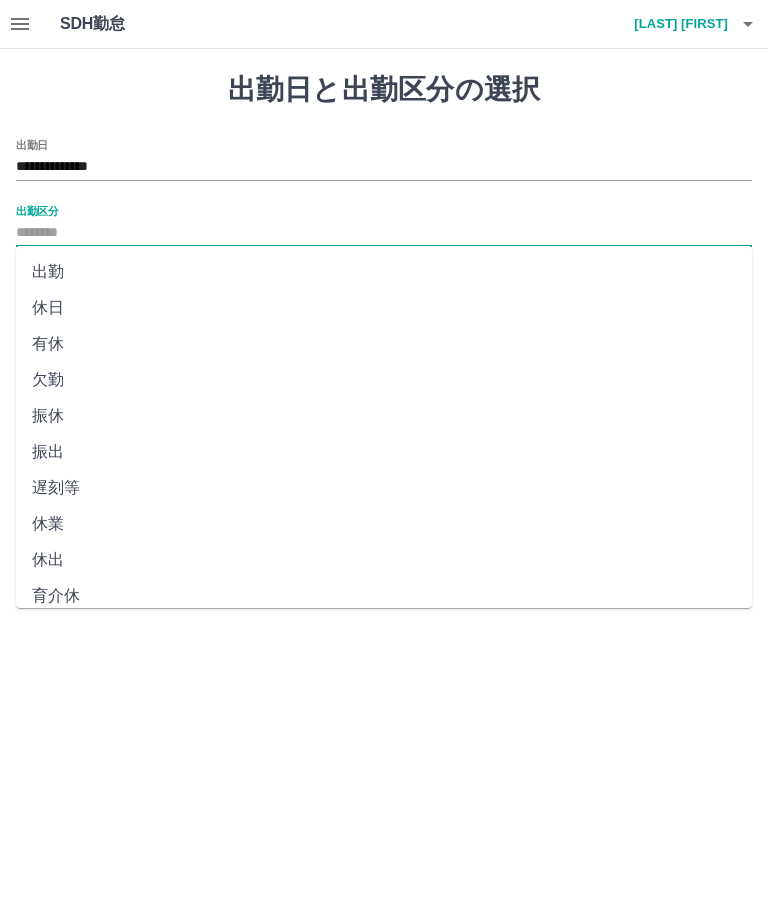 click on "出勤" at bounding box center [384, 272] 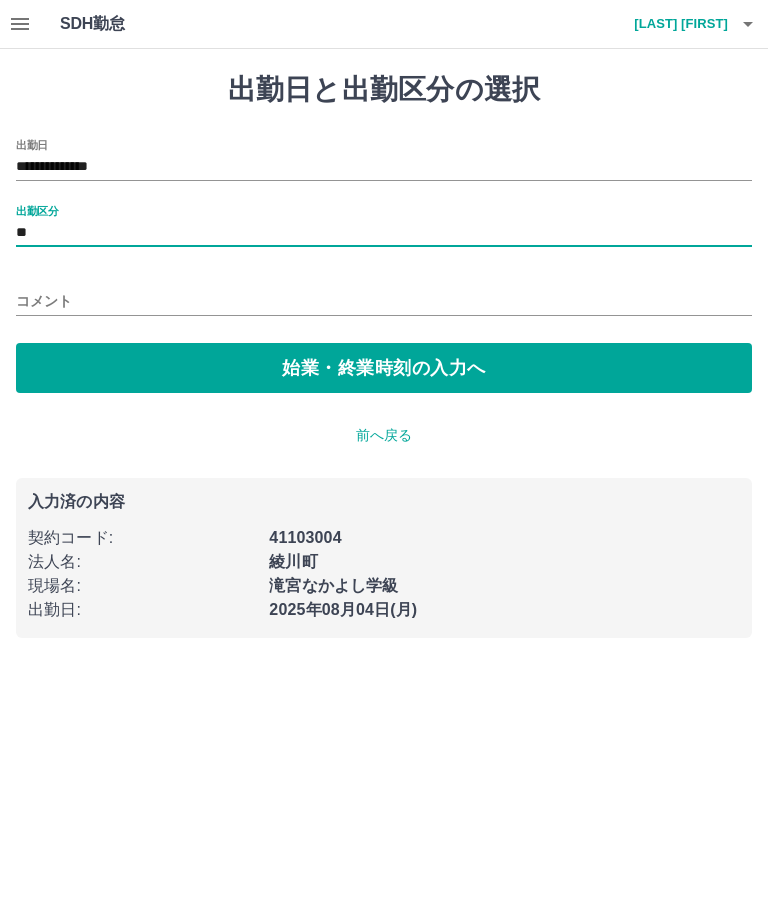 type on "**" 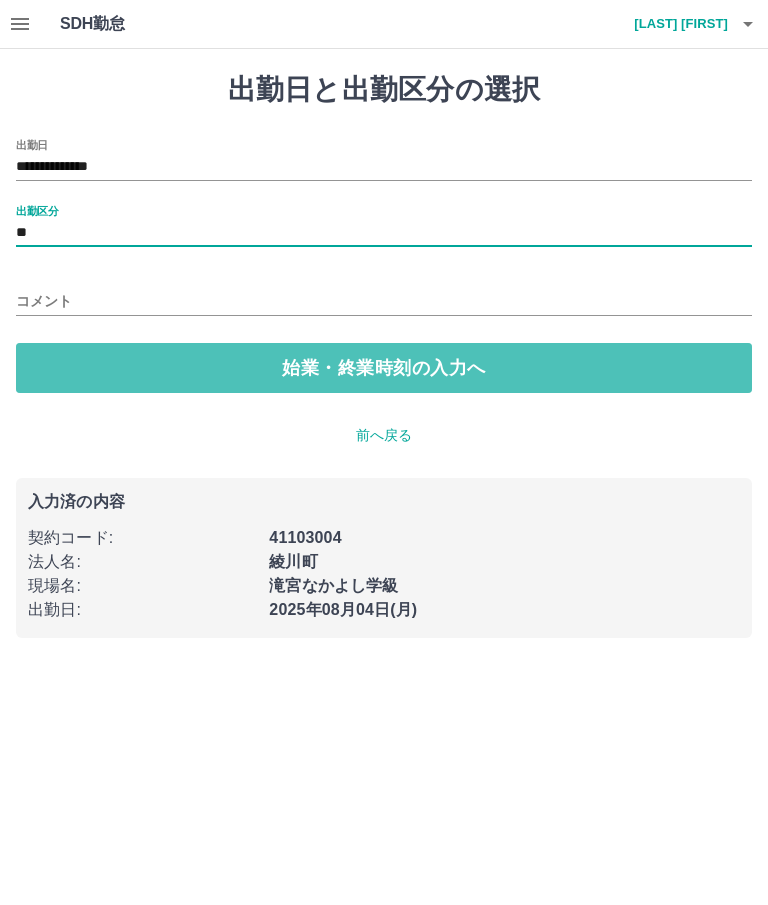 click on "始業・終業時刻の入力へ" at bounding box center (384, 368) 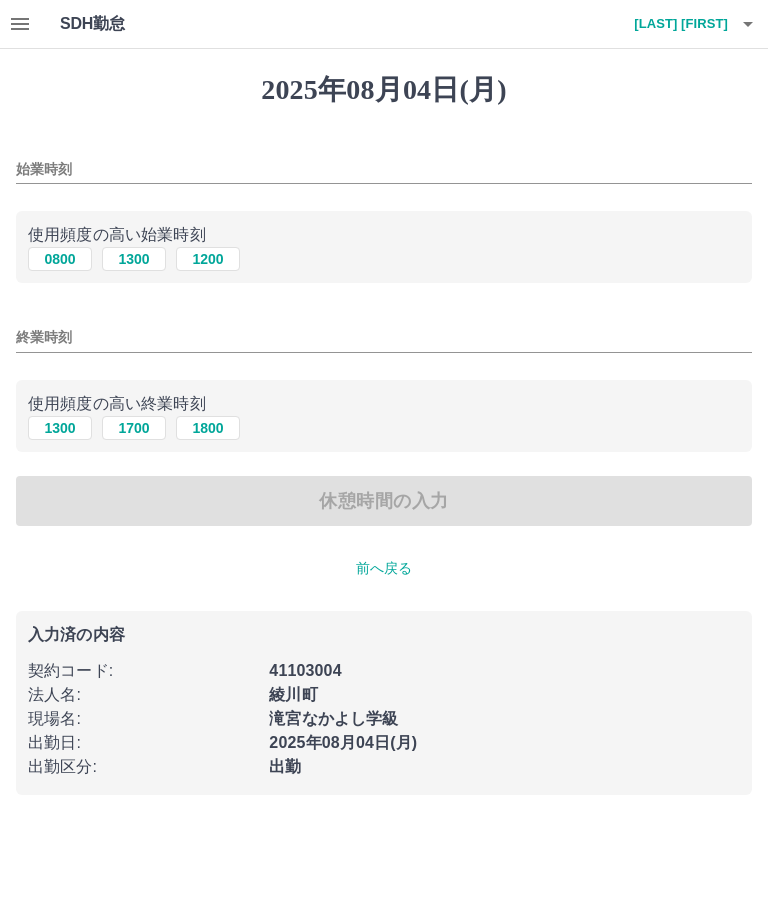 click on "0800" at bounding box center (60, 259) 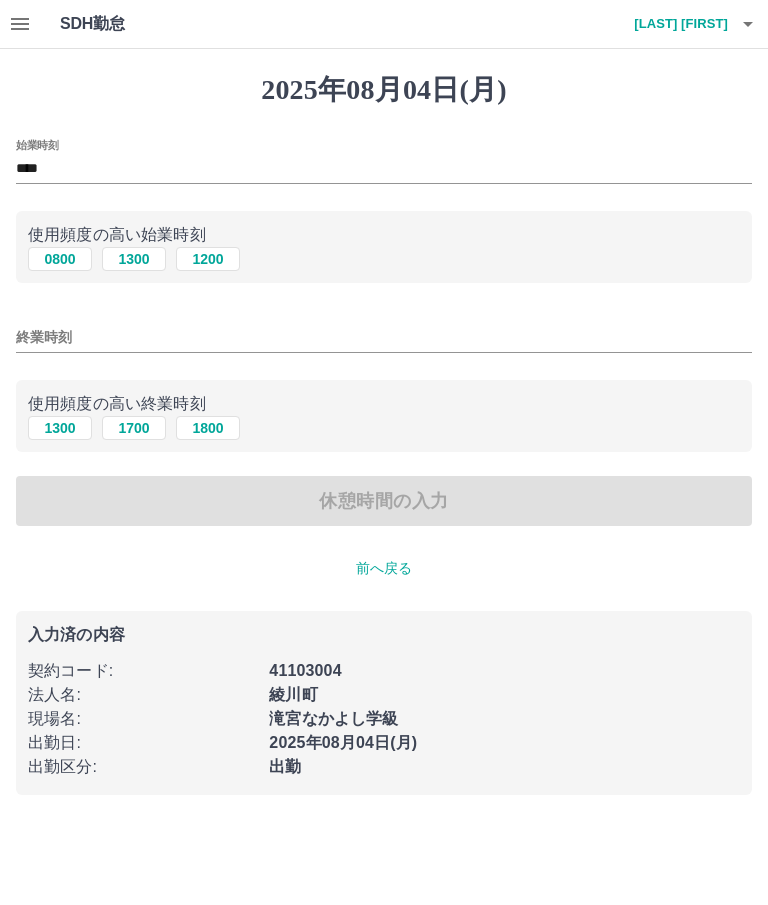 click on "1300" at bounding box center [60, 428] 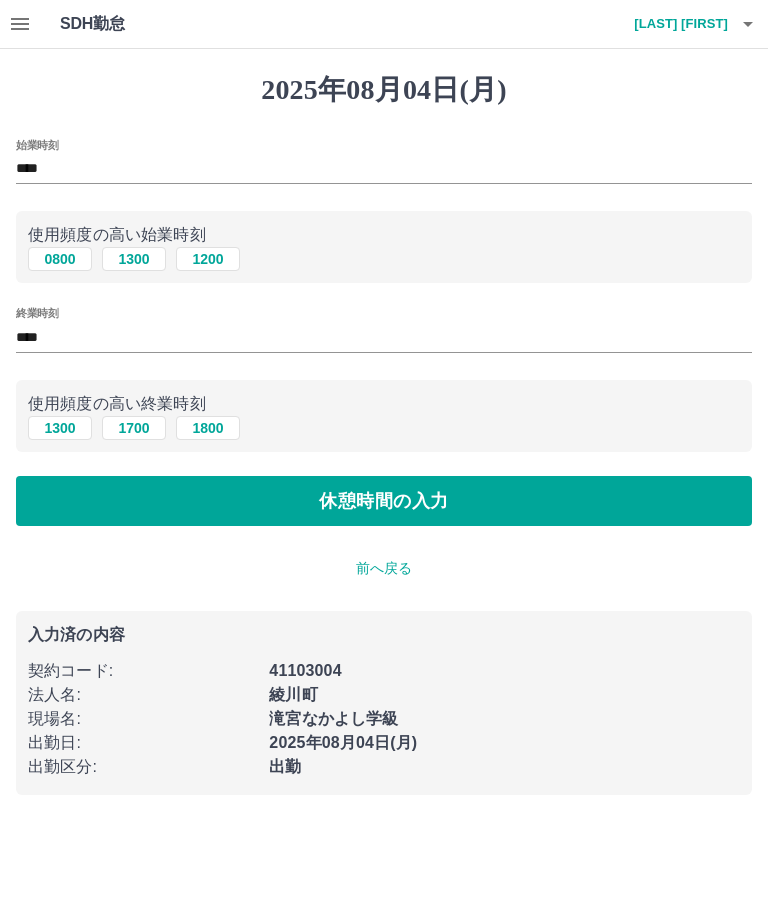 click on "休憩時間の入力" at bounding box center (384, 501) 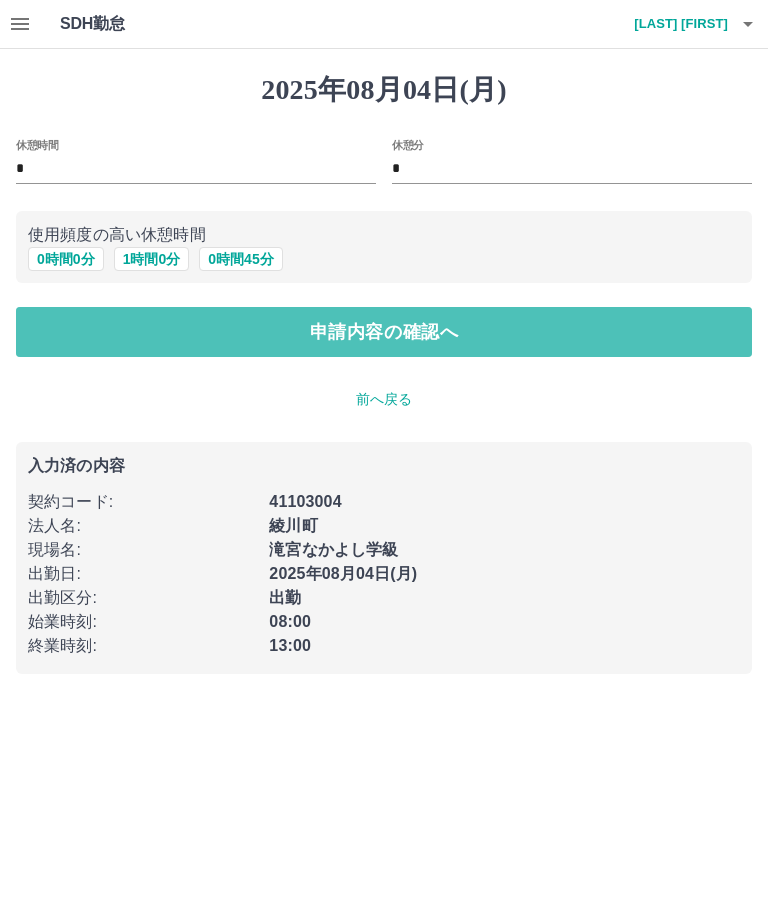click on "申請内容の確認へ" at bounding box center [384, 332] 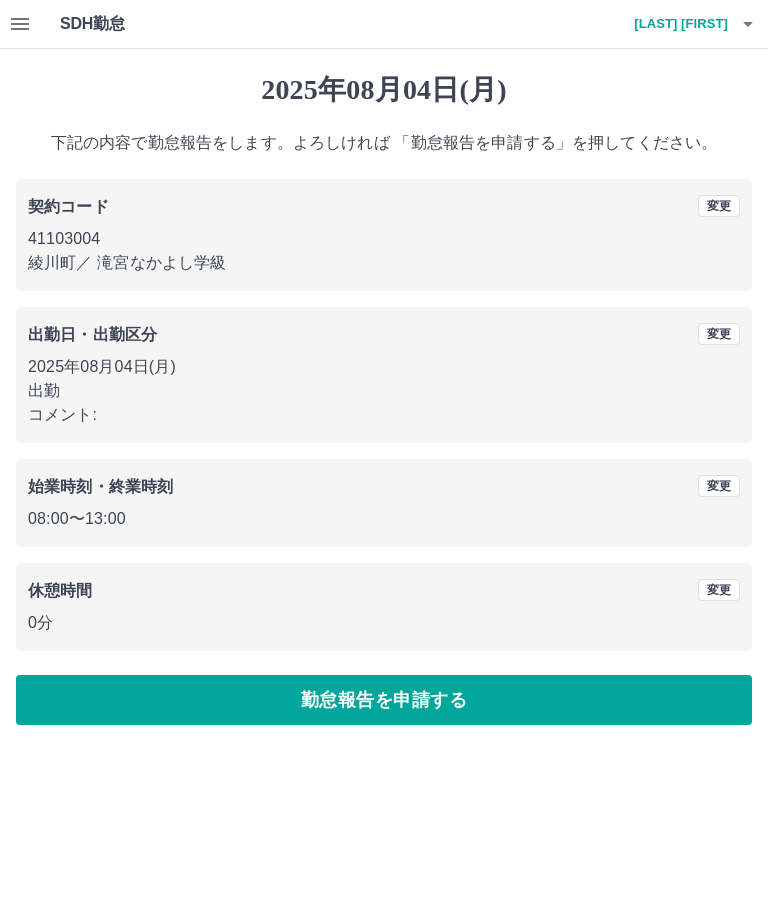 click on "勤怠報告を申請する" at bounding box center [384, 700] 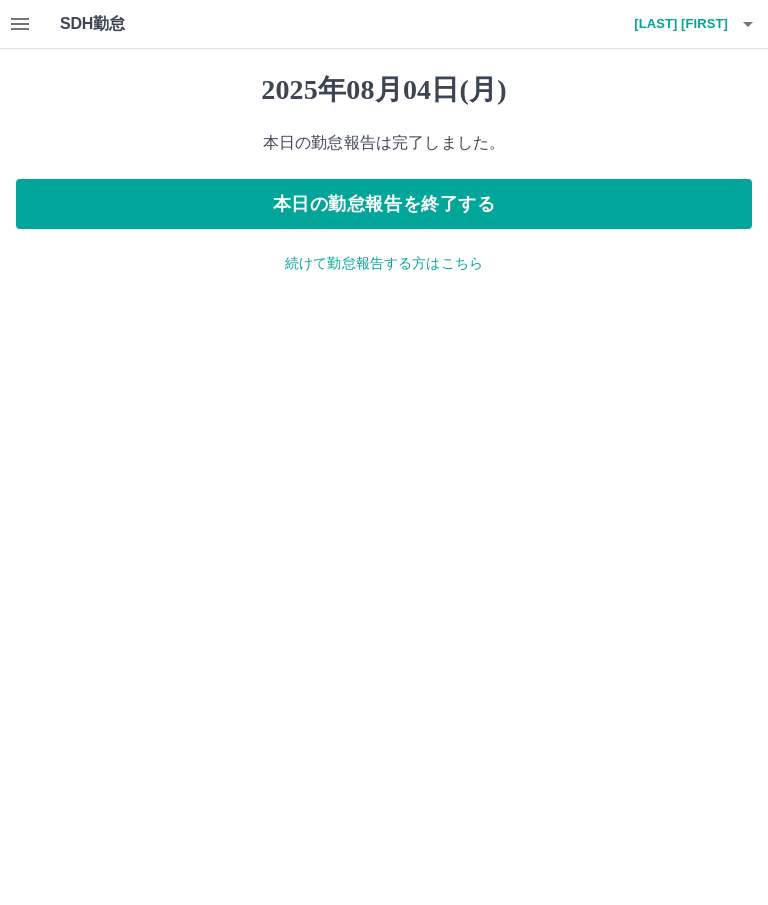 click on "続けて勤怠報告する方はこちら" at bounding box center (384, 263) 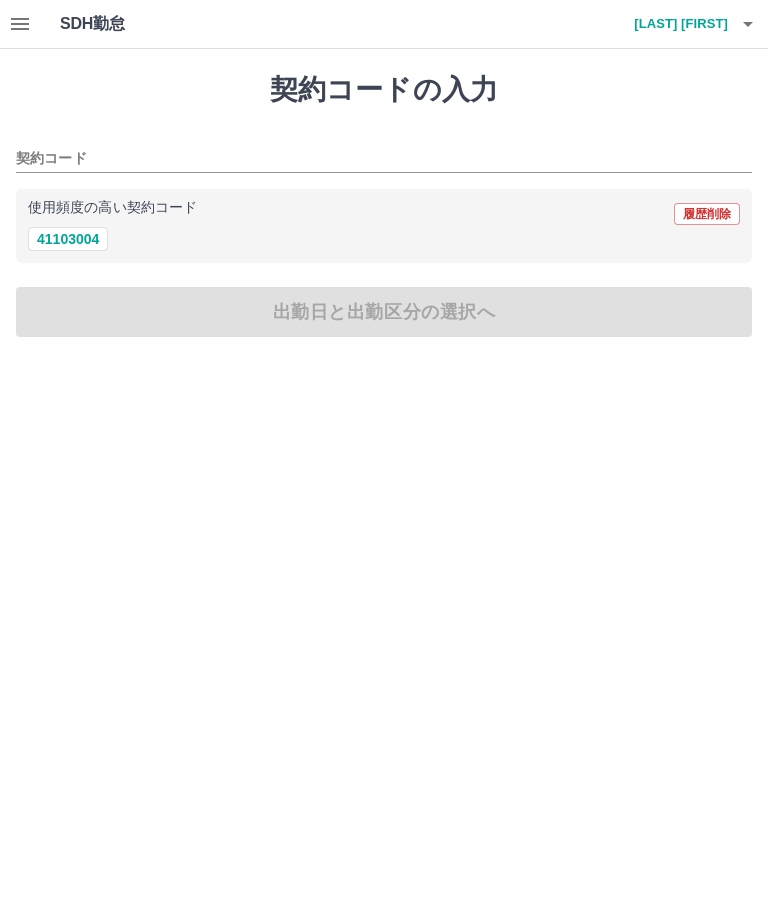 click on "41103004" at bounding box center [68, 239] 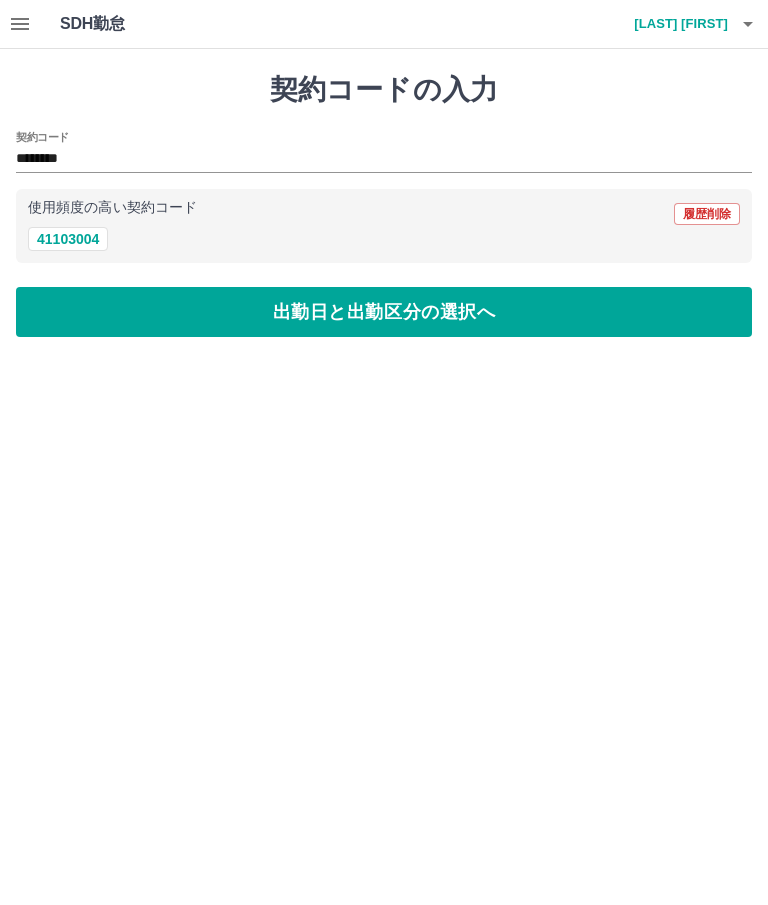 click on "出勤日と出勤区分の選択へ" at bounding box center (384, 312) 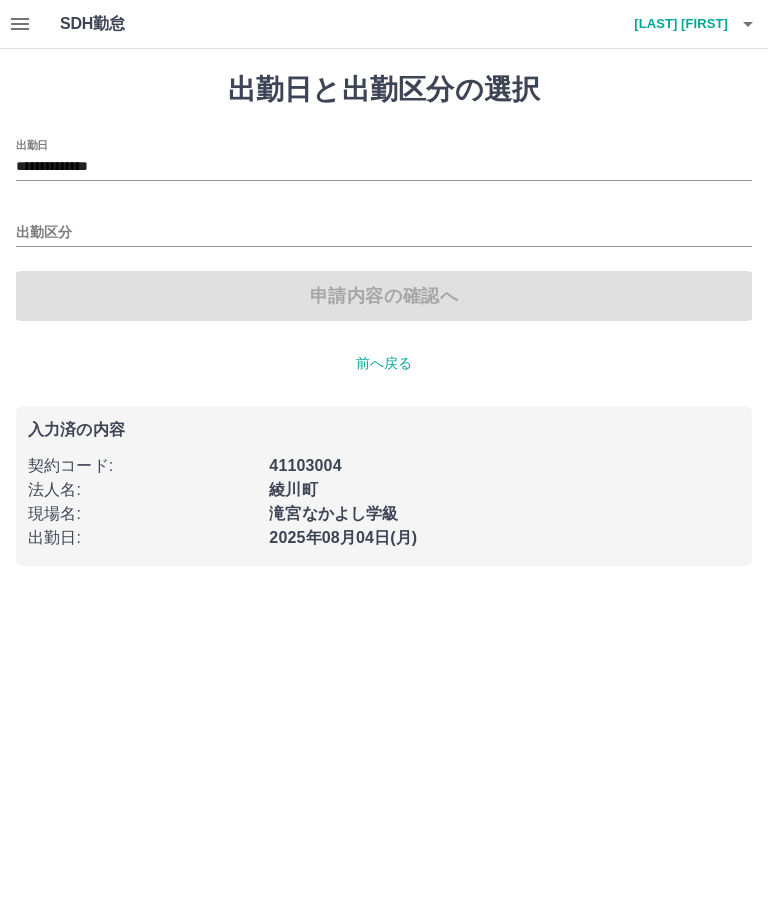click on "**********" at bounding box center [384, 167] 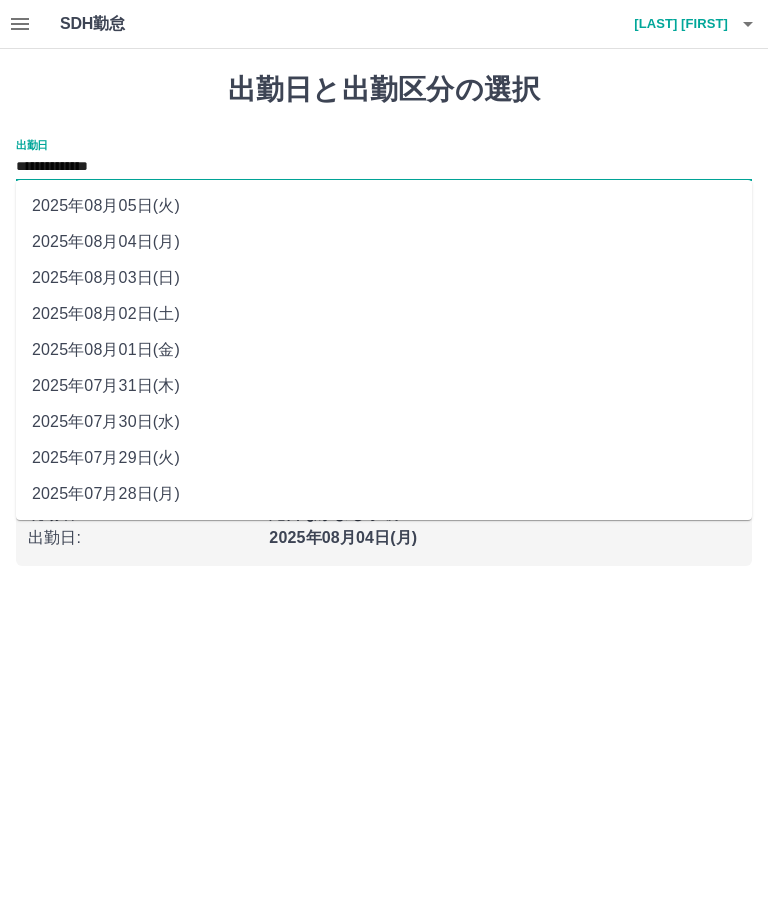 click on "2025年08月02日(土)" at bounding box center (384, 314) 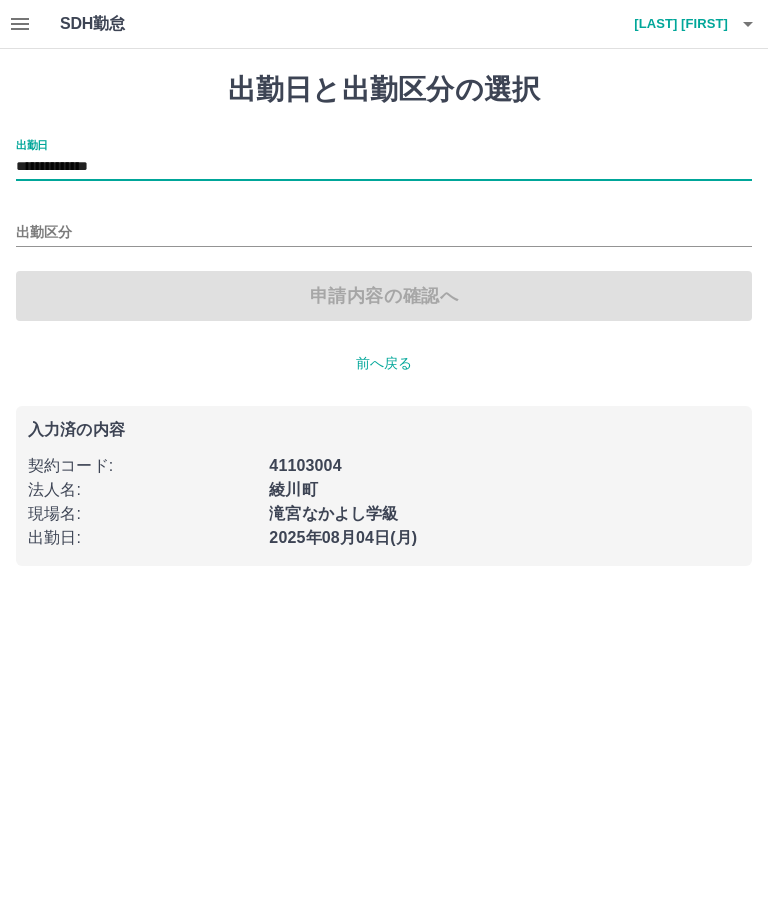 click on "出勤区分" at bounding box center (384, 233) 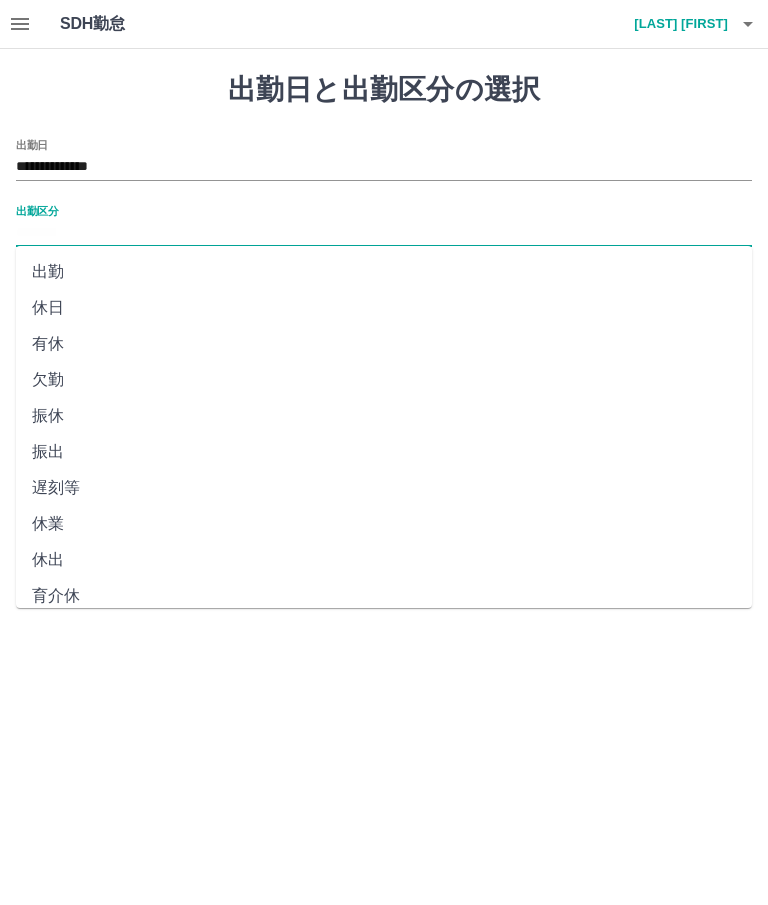 click on "休日" at bounding box center [384, 308] 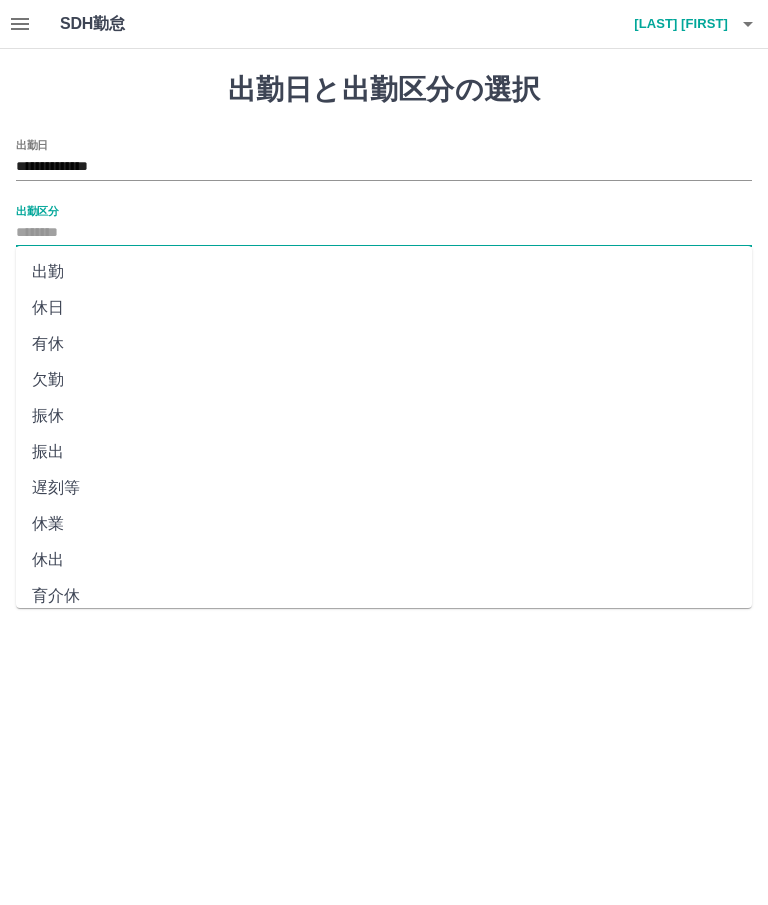type on "**" 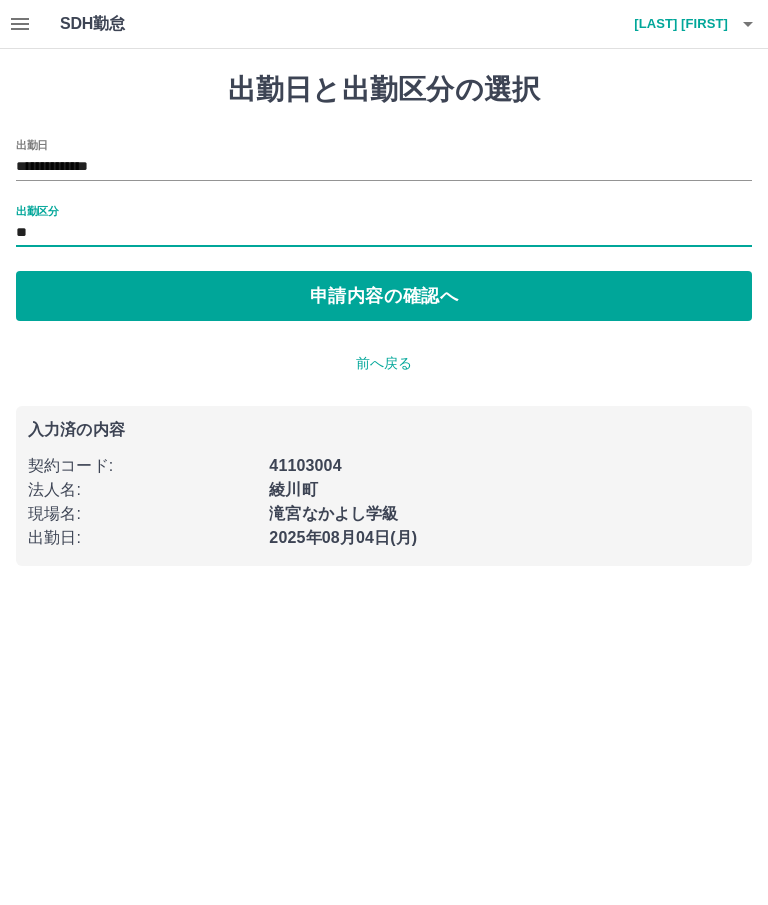 click on "申請内容の確認へ" at bounding box center (384, 296) 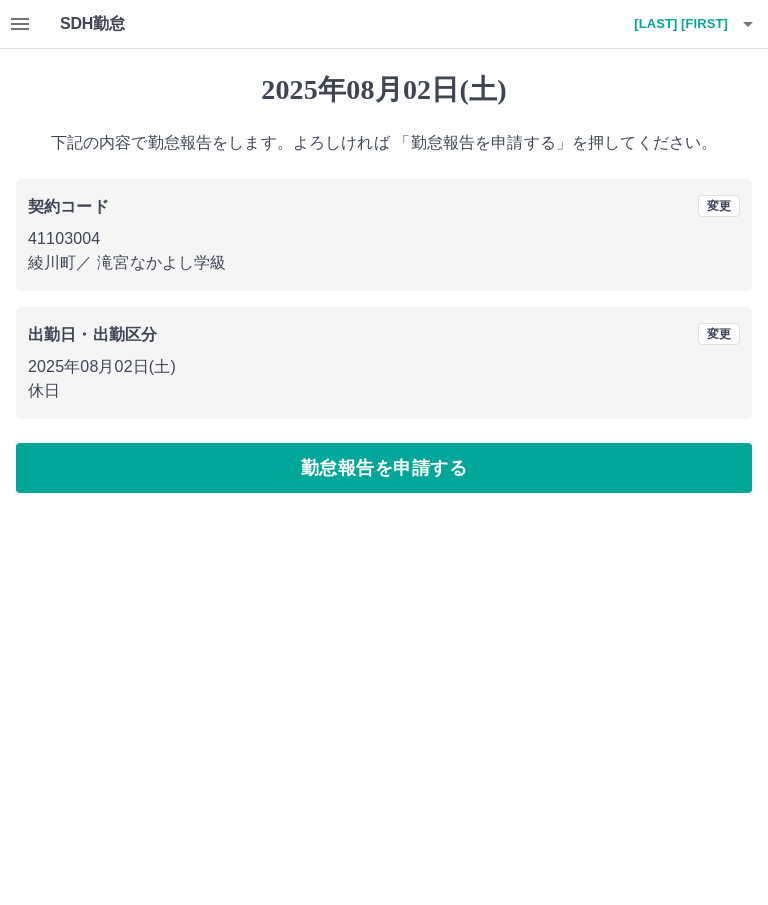 click on "勤怠報告を申請する" at bounding box center [384, 468] 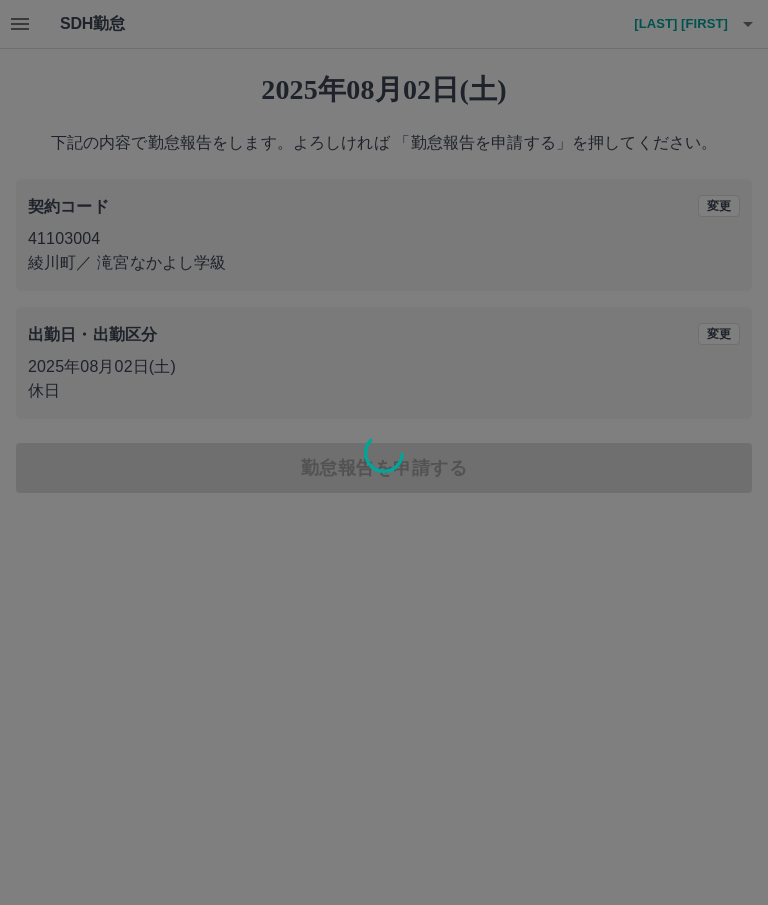 click at bounding box center (384, 452) 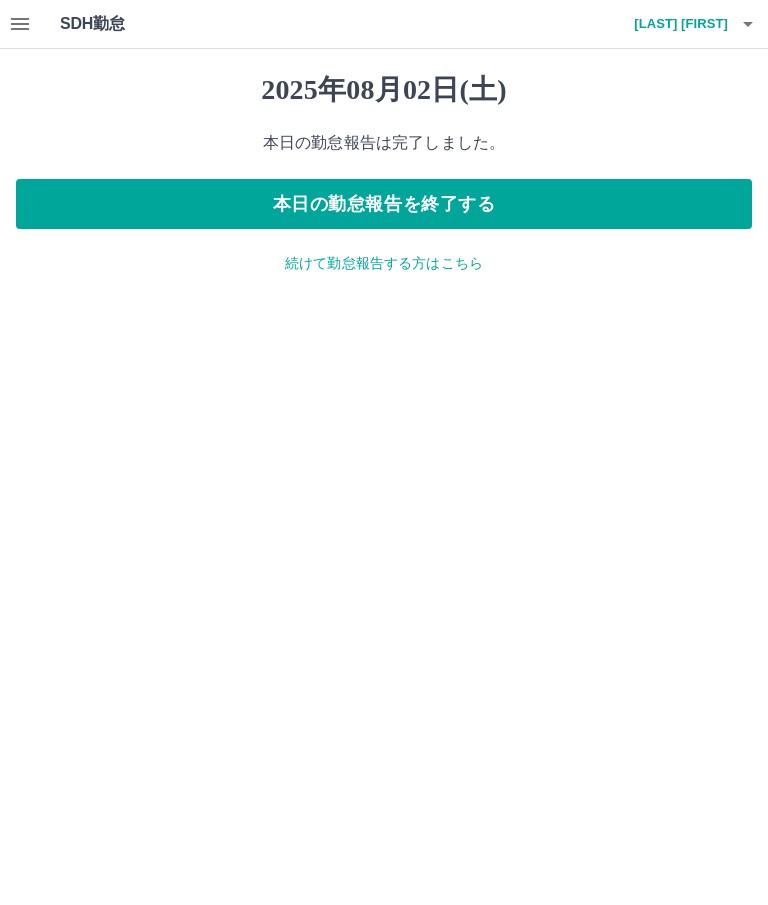 click at bounding box center [20, 24] 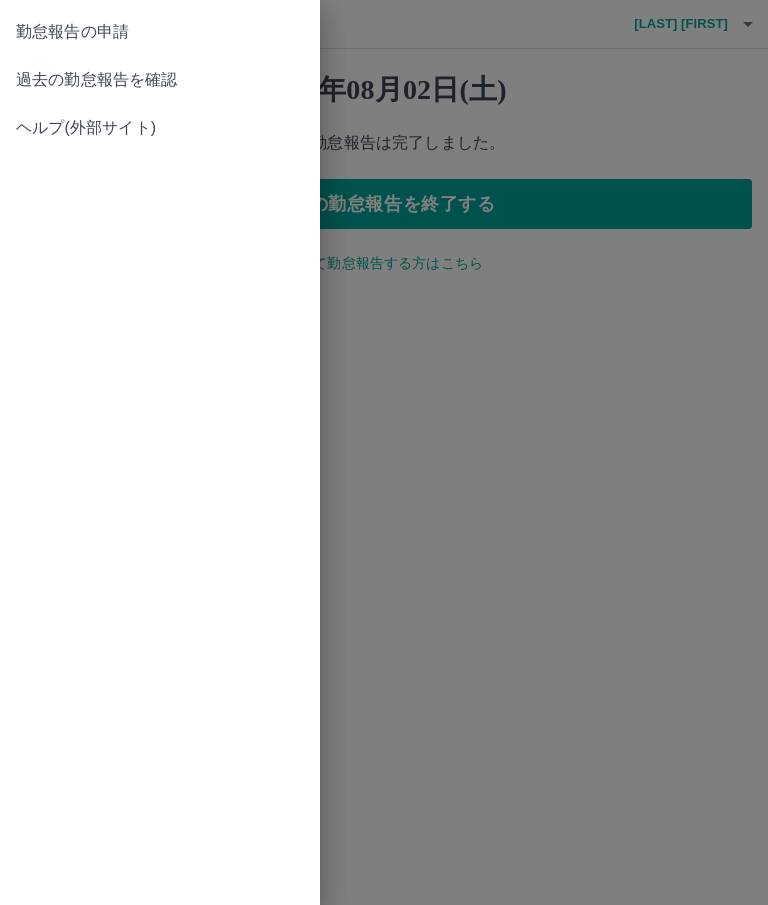 click on "過去の勤怠報告を確認" at bounding box center (160, 80) 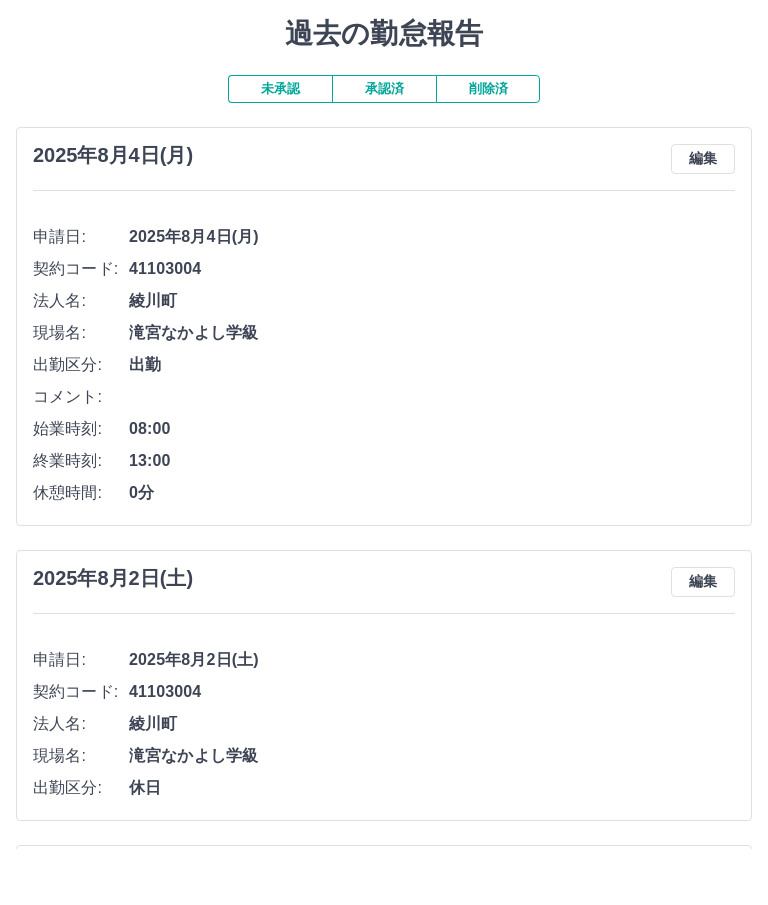 scroll, scrollTop: 57, scrollLeft: 0, axis: vertical 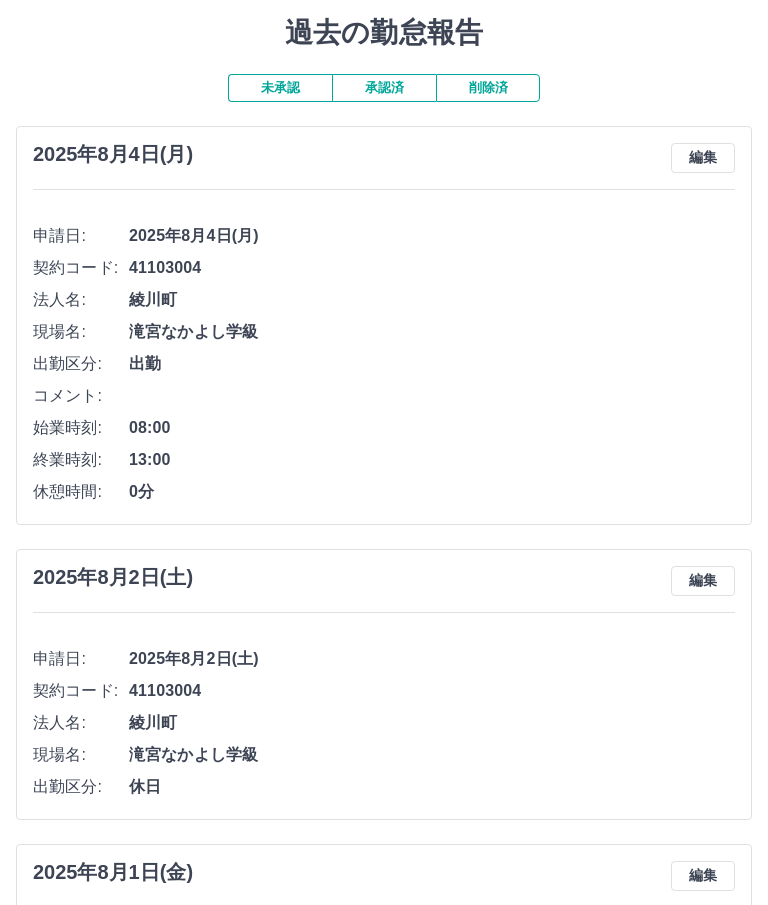 click on "承認済" at bounding box center [384, 88] 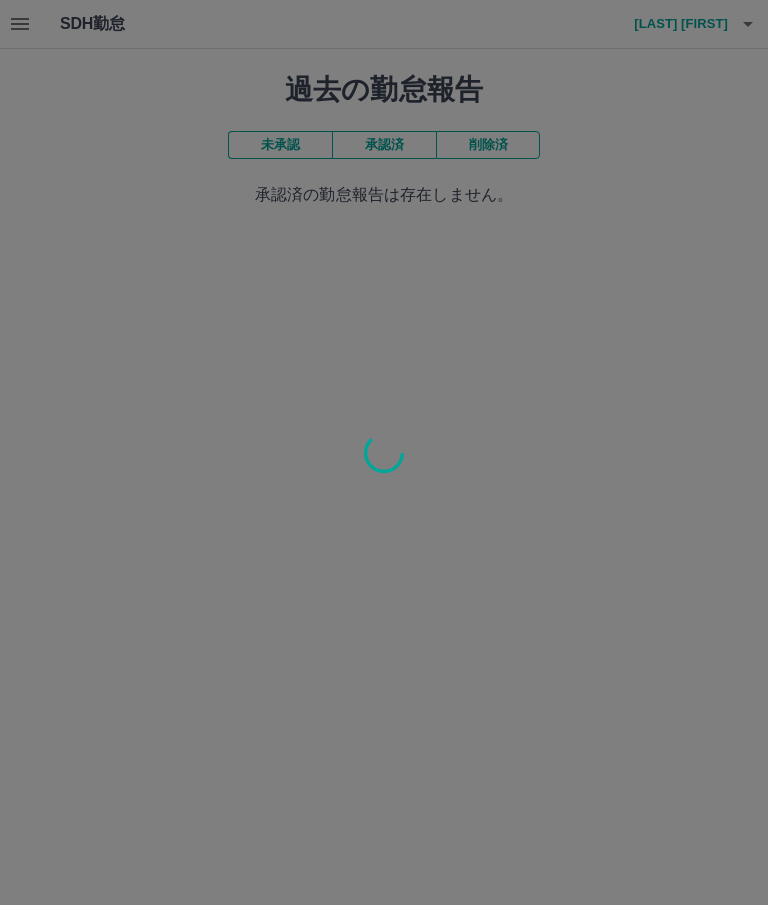 scroll, scrollTop: 0, scrollLeft: 0, axis: both 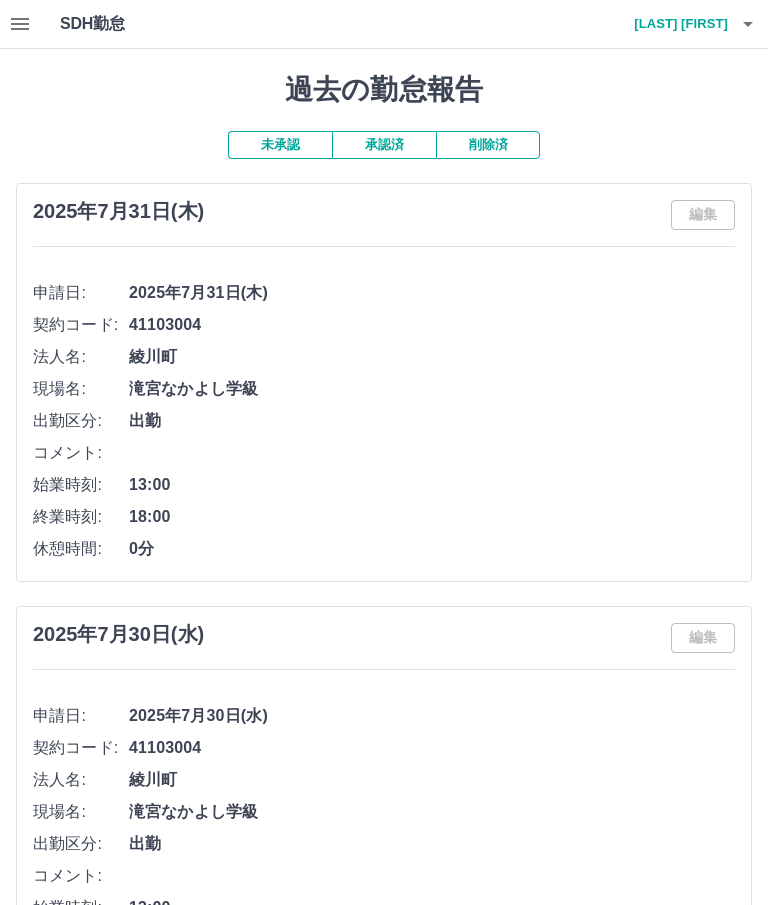 click at bounding box center [384, 452] 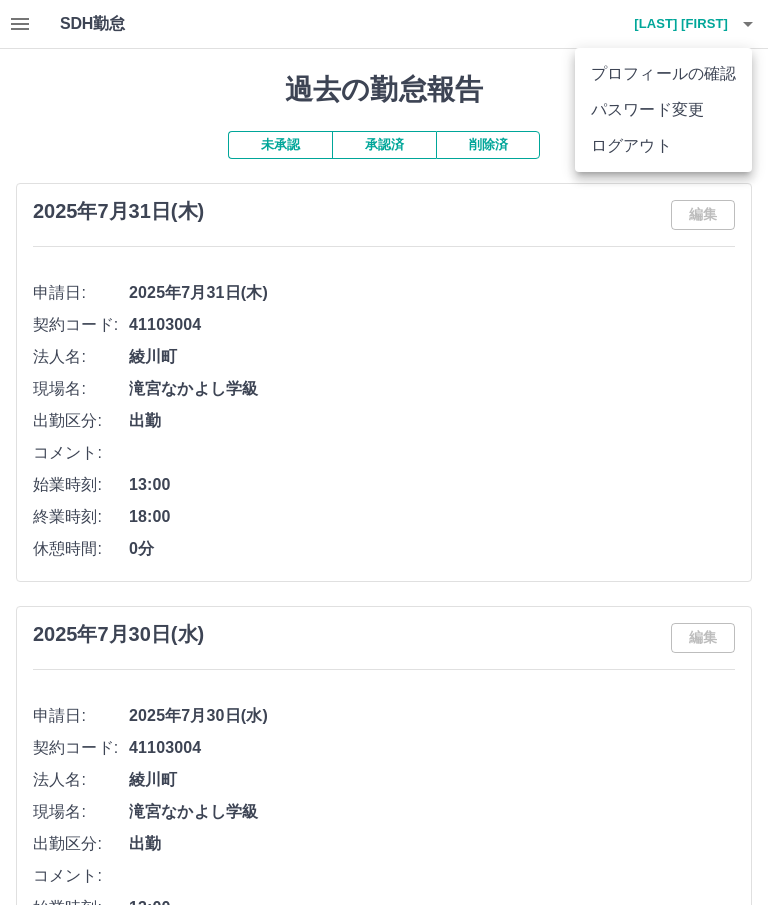 click on "ログアウト" at bounding box center [663, 146] 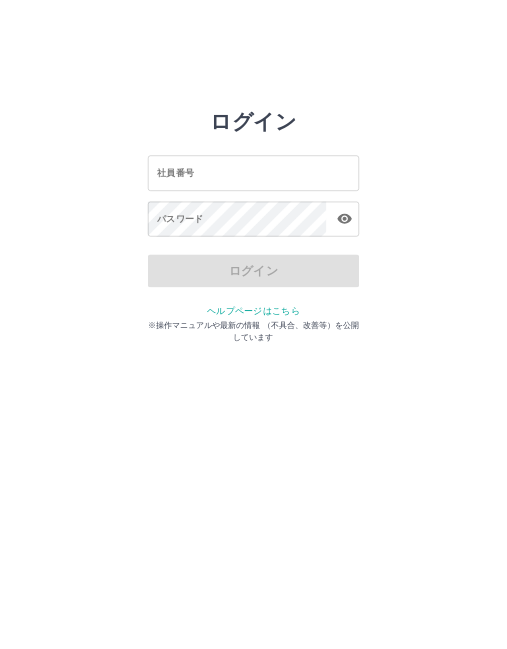 scroll, scrollTop: 0, scrollLeft: 0, axis: both 